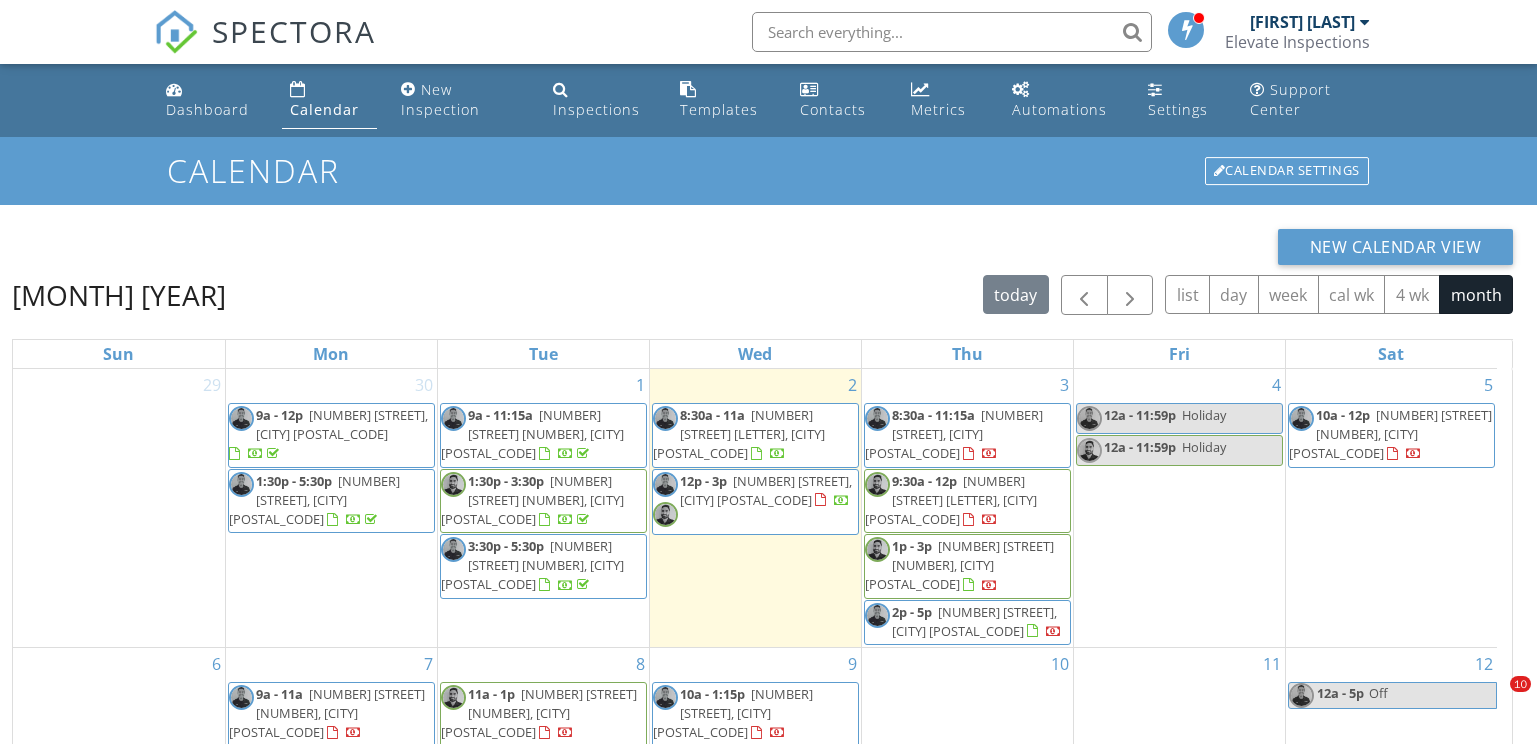 scroll, scrollTop: 287, scrollLeft: 0, axis: vertical 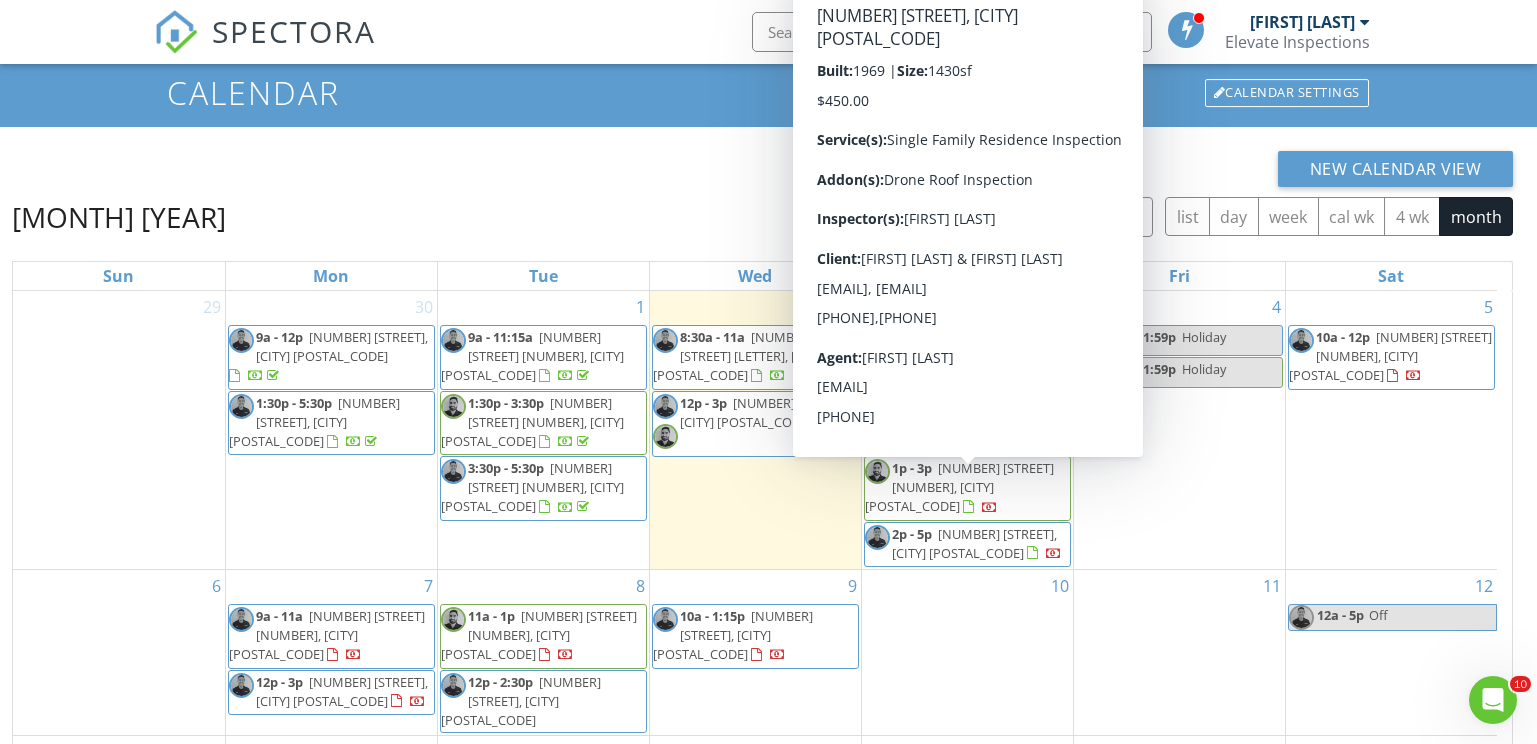 click on "[NUMBER] [STREET], [CITY] [POSTAL_CODE]" at bounding box center (974, 543) 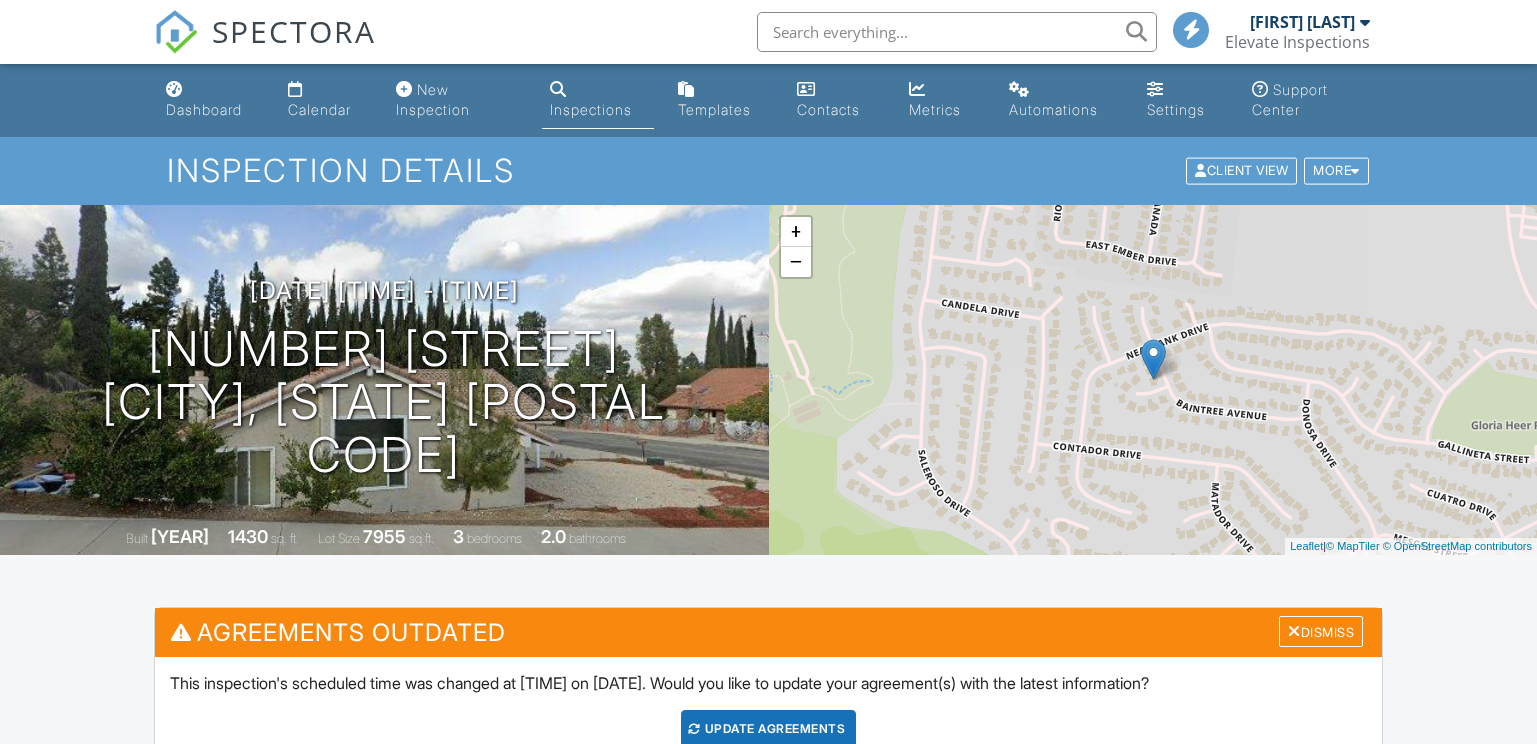 scroll, scrollTop: 0, scrollLeft: 0, axis: both 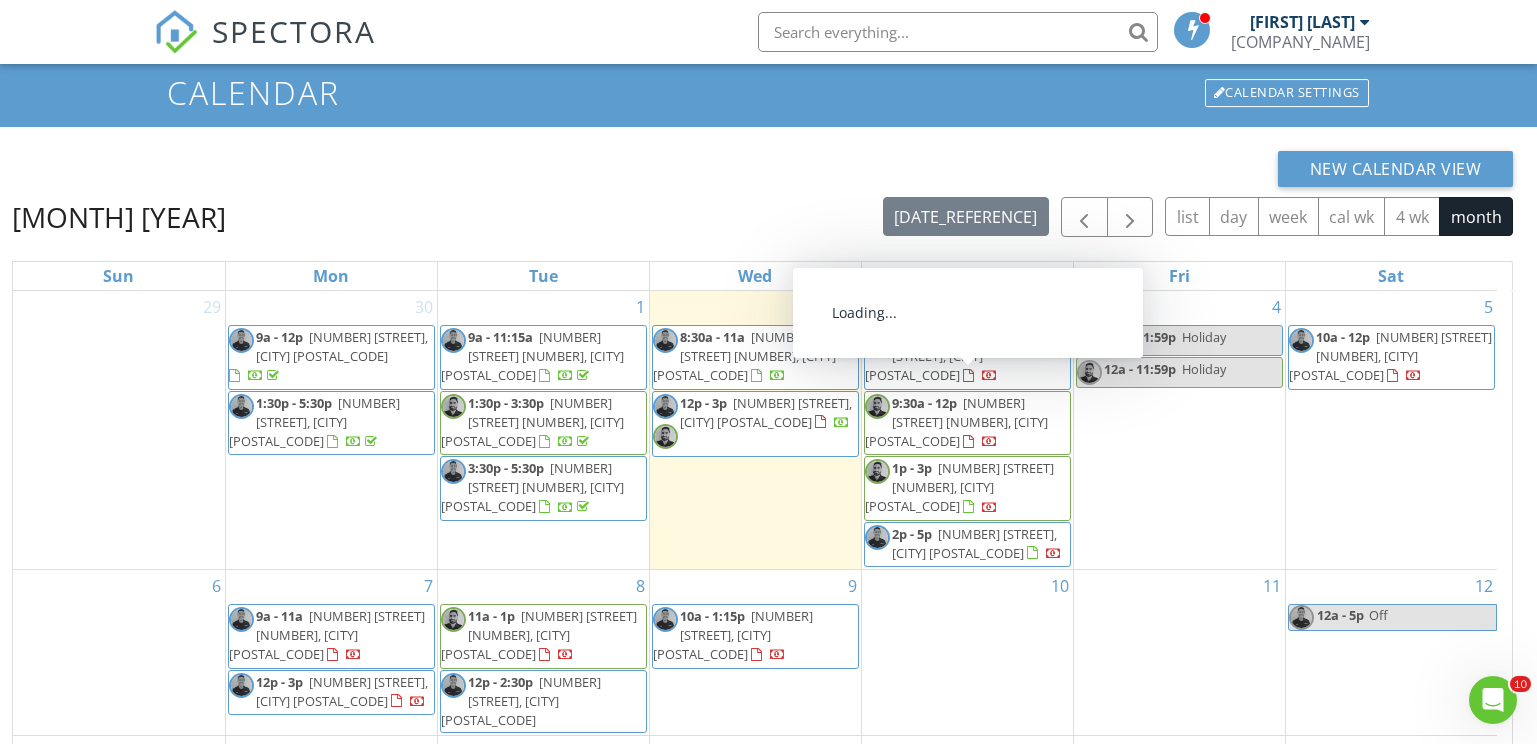 click on "[NUMBER] [STREET] [NUMBER], [CITY] [POSTAL_CODE]" at bounding box center (956, 422) 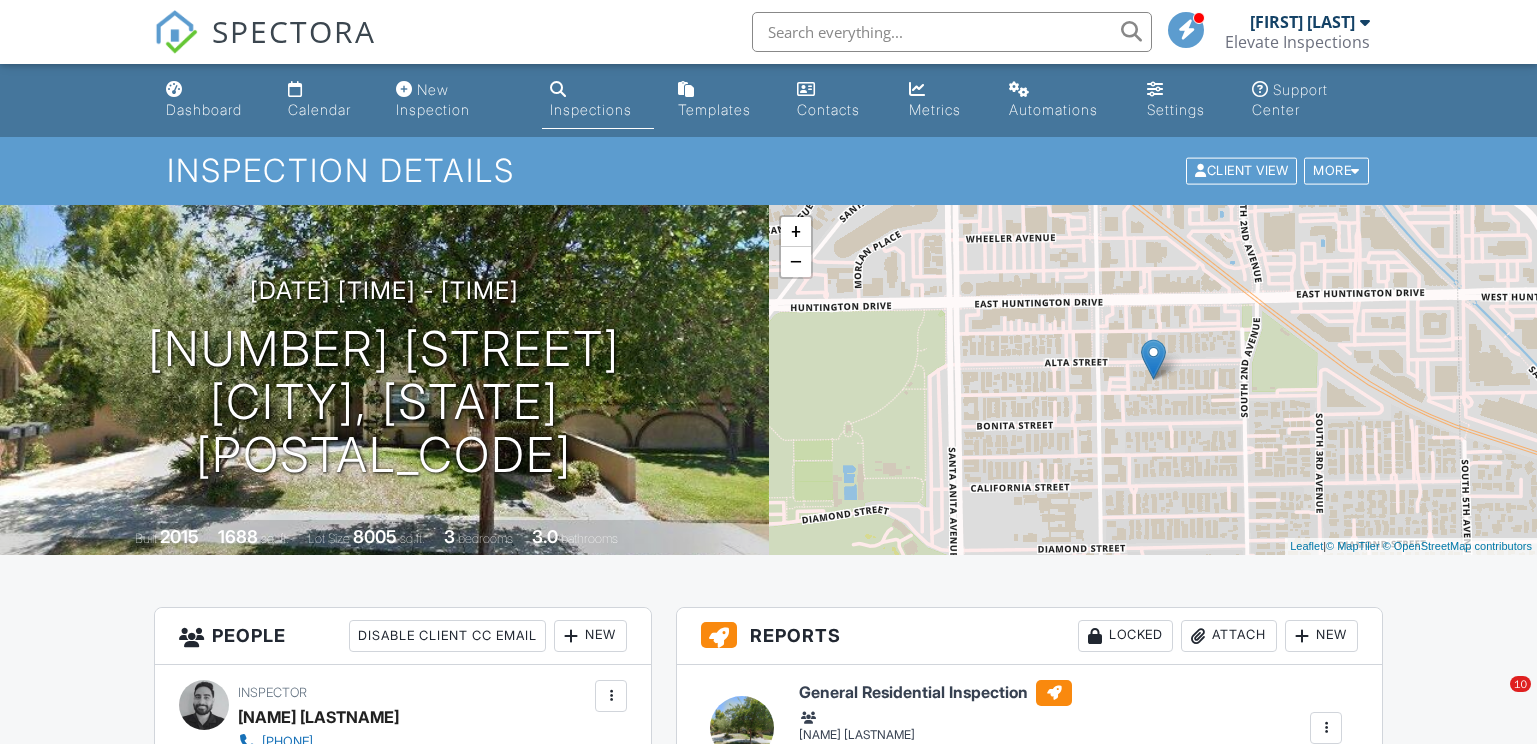 scroll, scrollTop: 0, scrollLeft: 0, axis: both 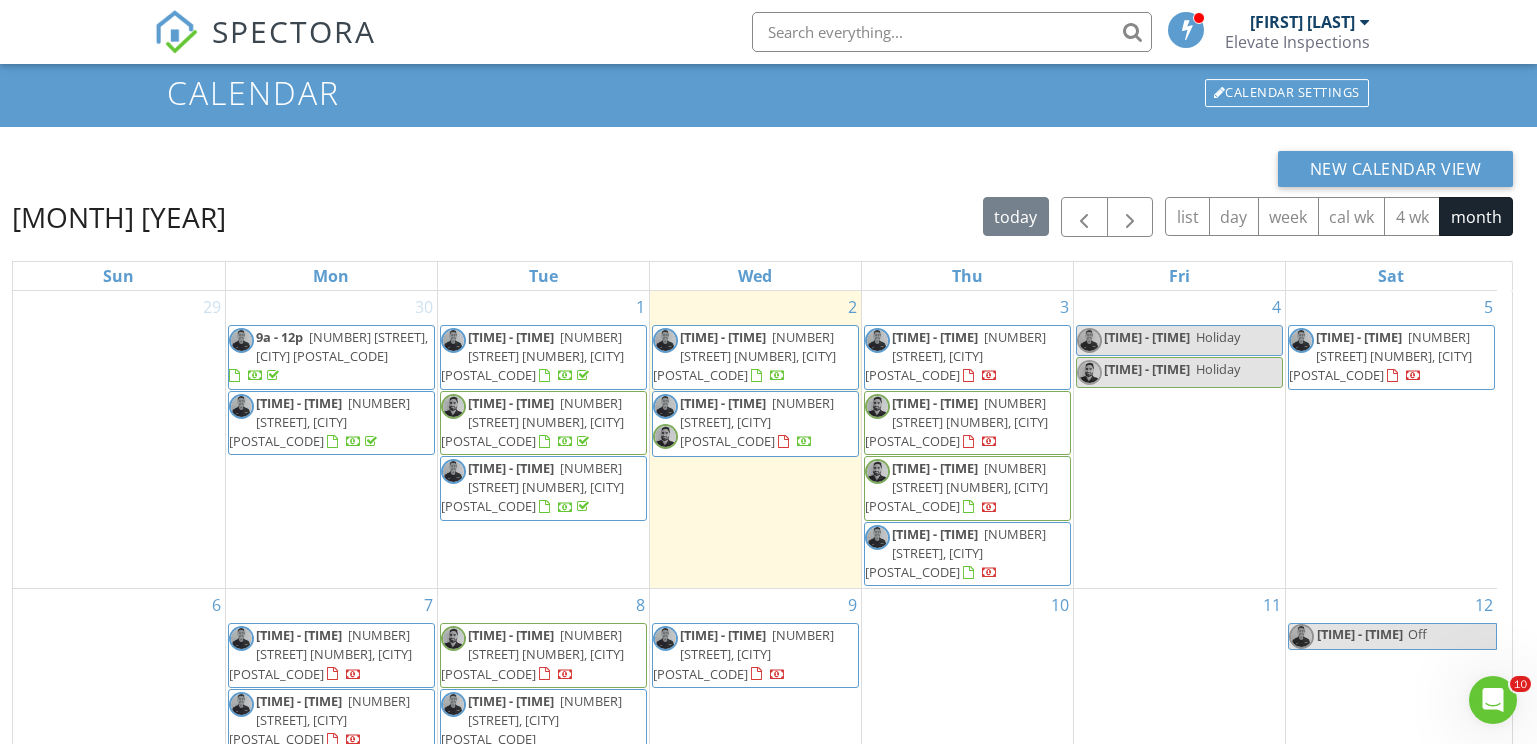 click on "[NUMBER] [STREET] [NUMBER], [CITY] [POSTAL_CODE]" at bounding box center (956, 487) 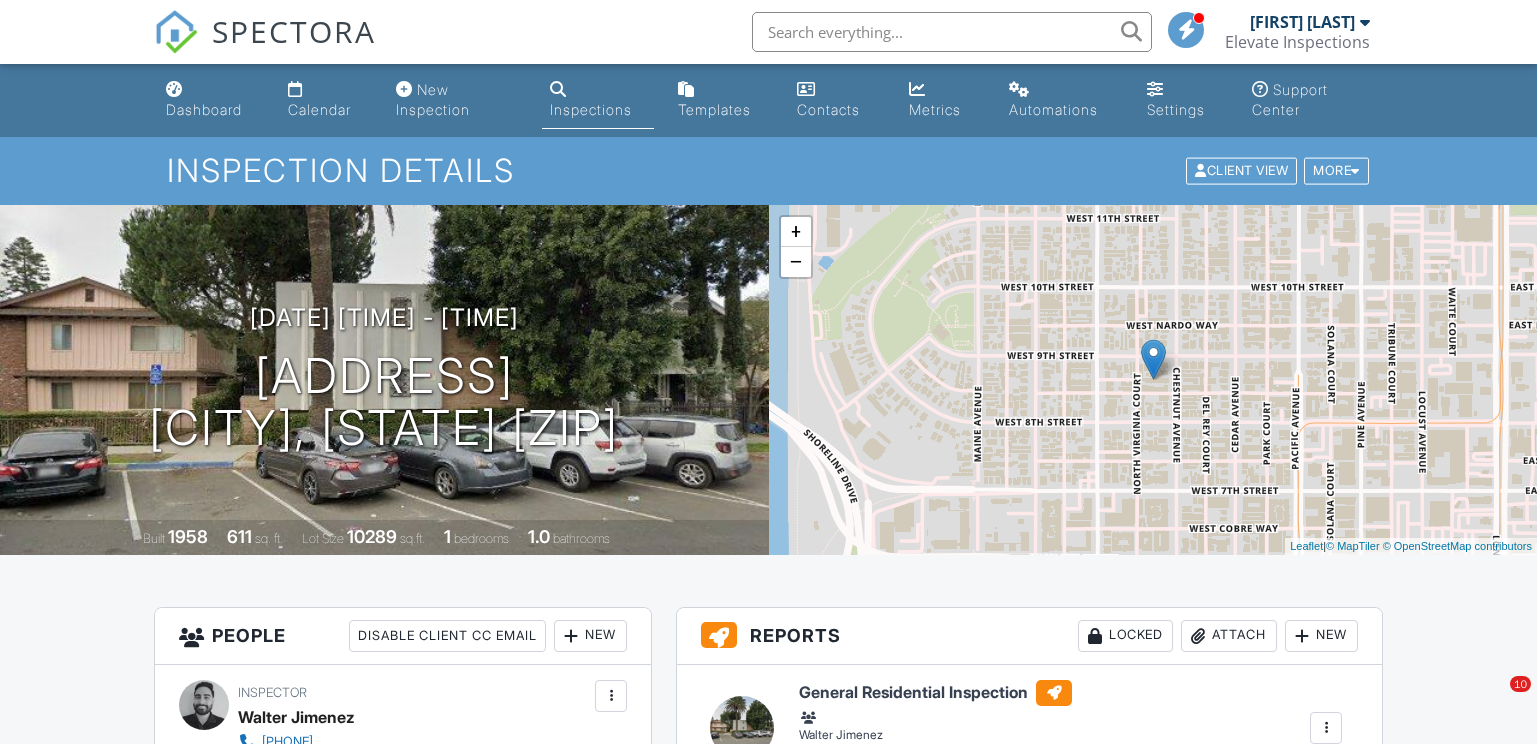 scroll, scrollTop: 0, scrollLeft: 0, axis: both 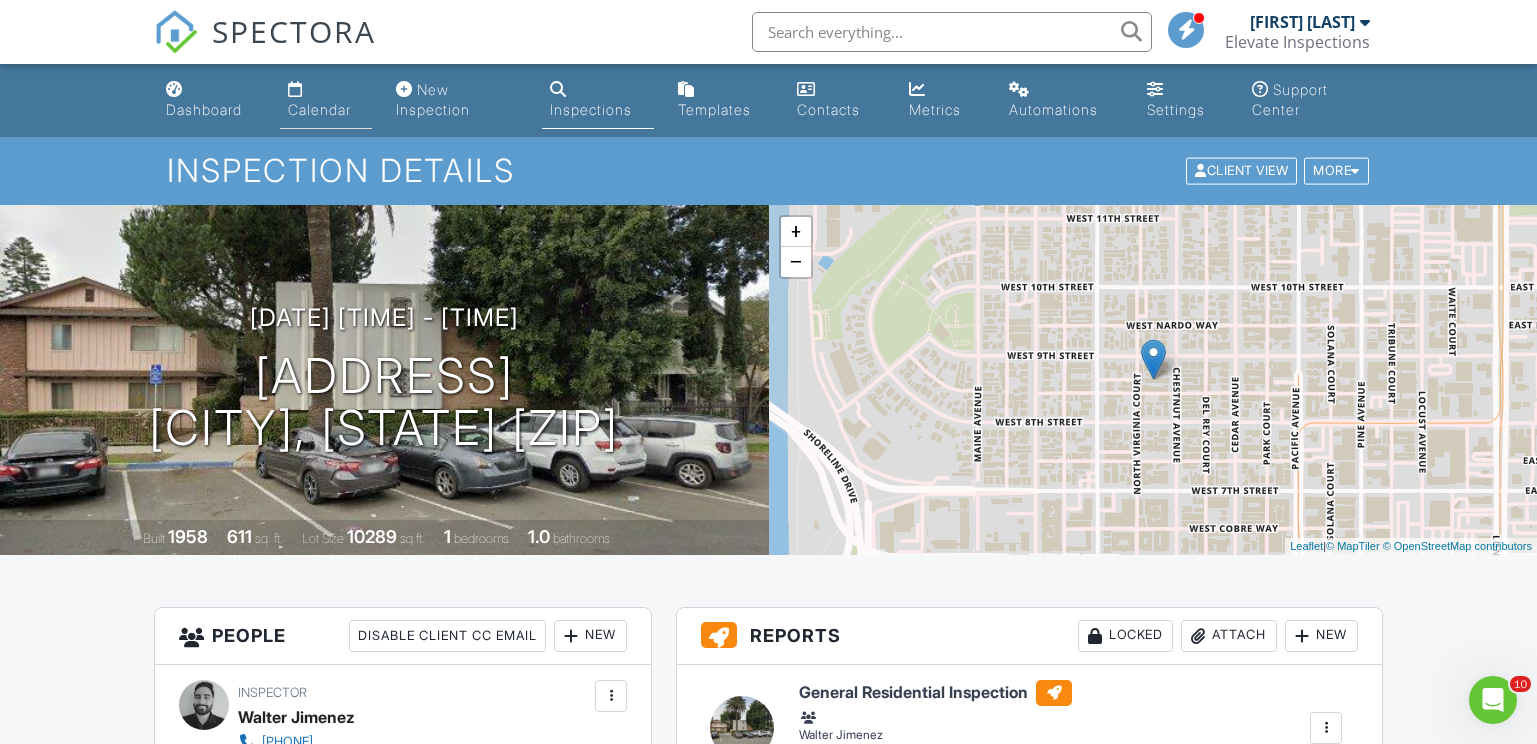 click on "Calendar" at bounding box center (319, 109) 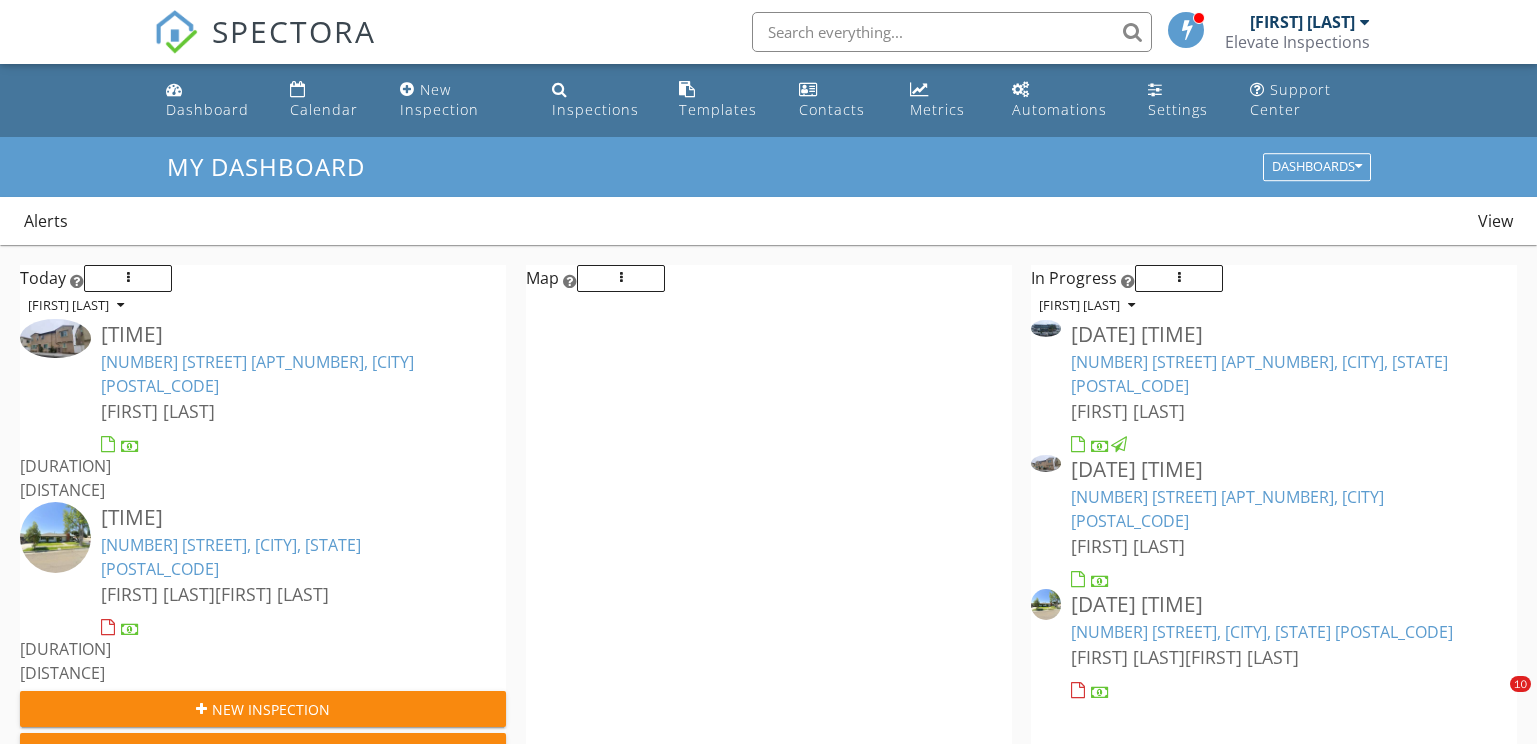scroll, scrollTop: 132, scrollLeft: 0, axis: vertical 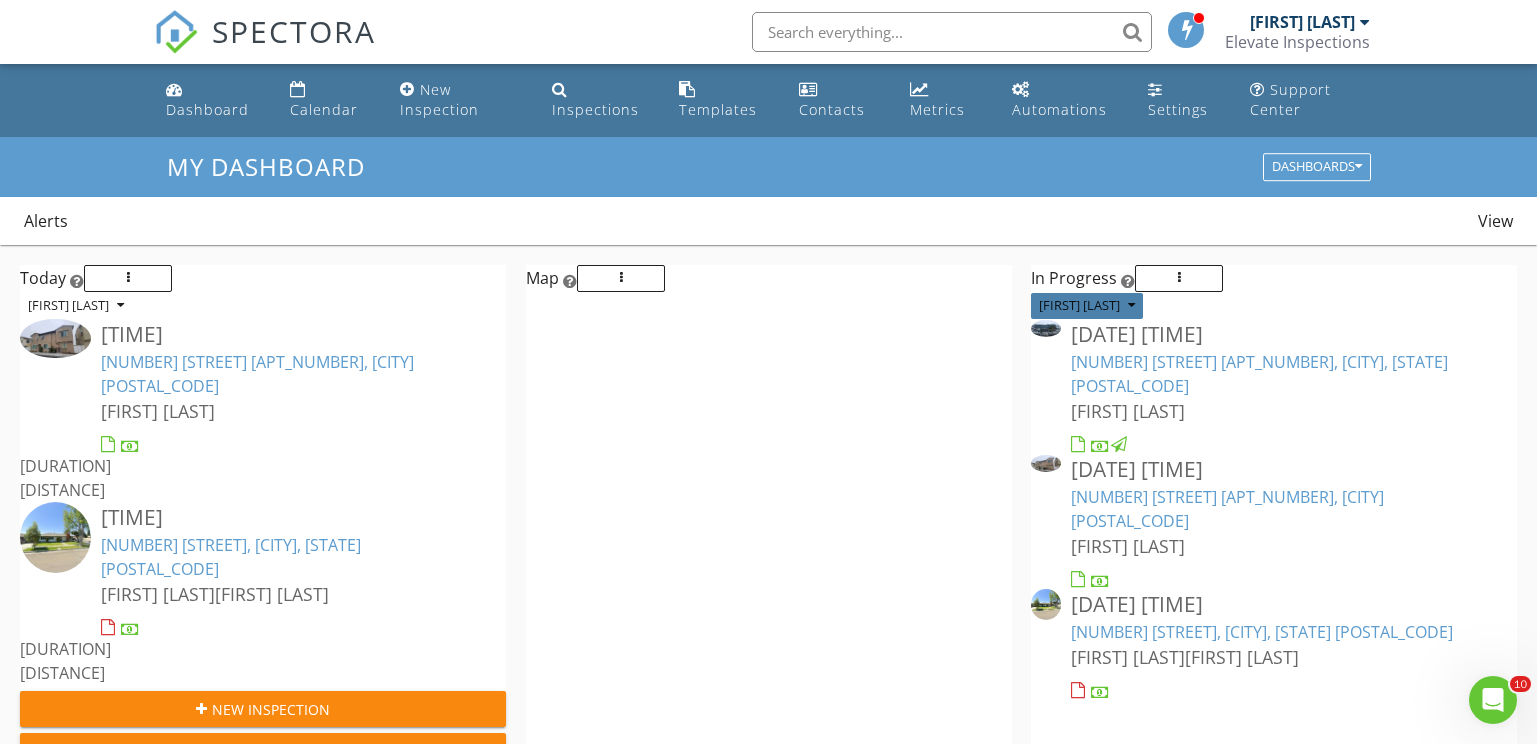 click on "[FIRST] [LAST]" at bounding box center (76, 306) 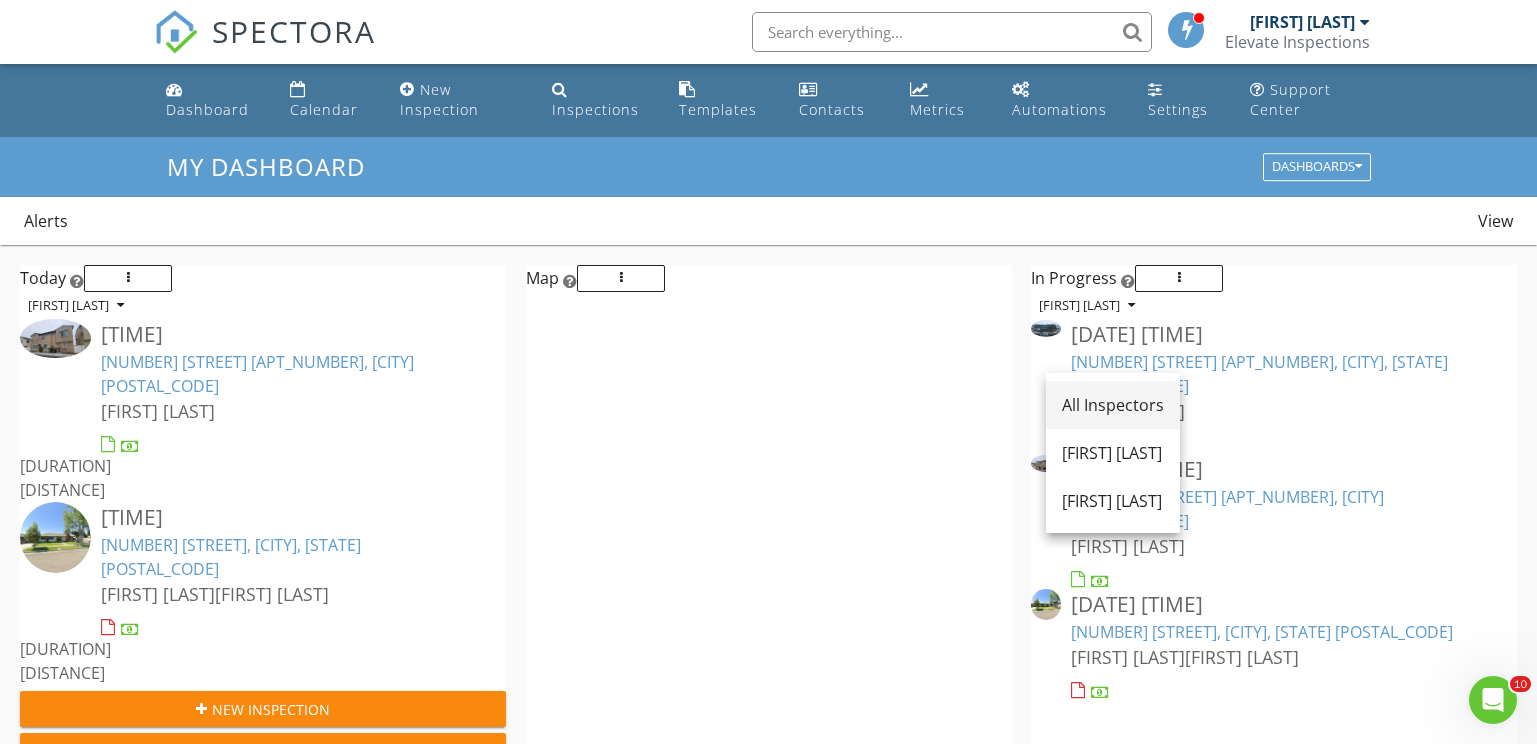 click on "All Inspectors" at bounding box center (1113, 405) 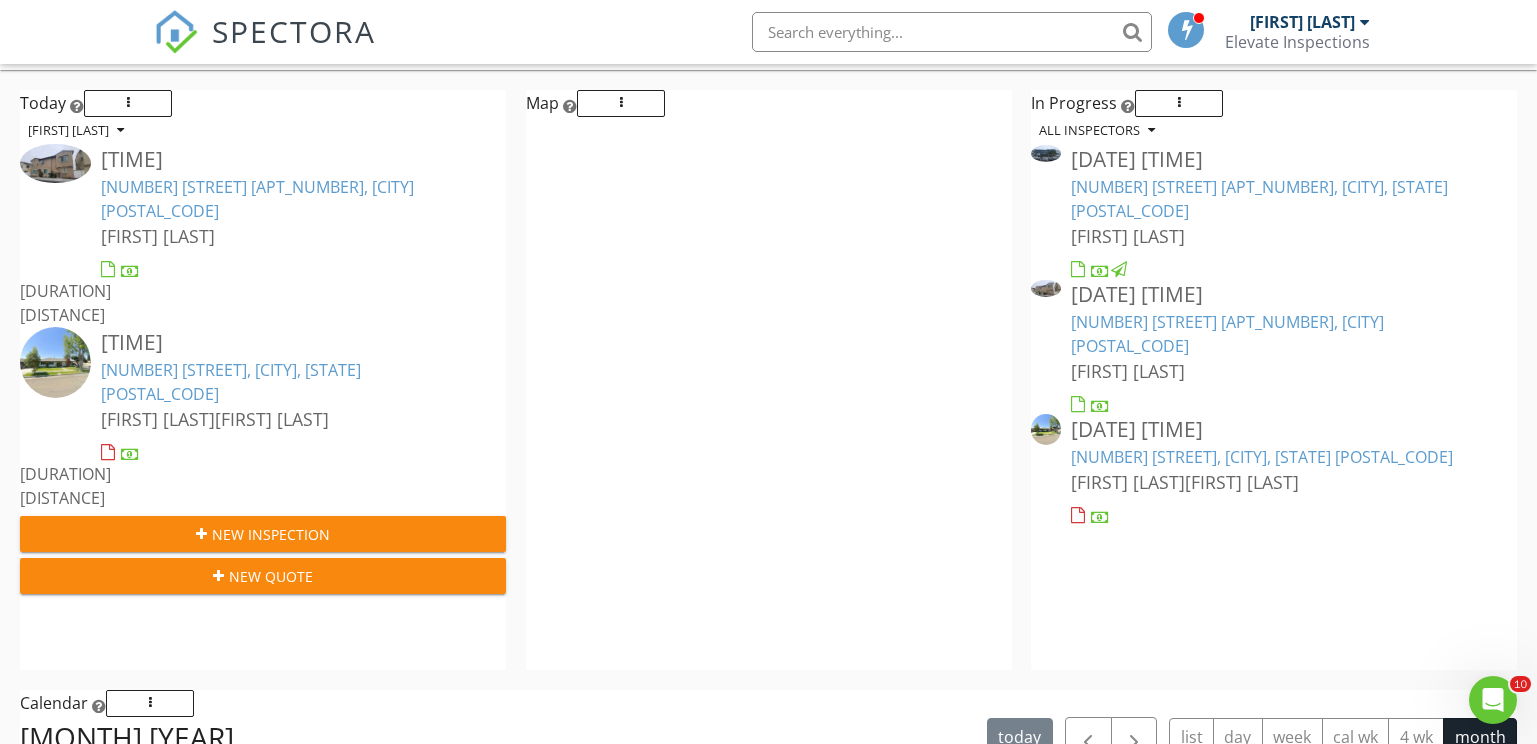 scroll, scrollTop: 0, scrollLeft: 0, axis: both 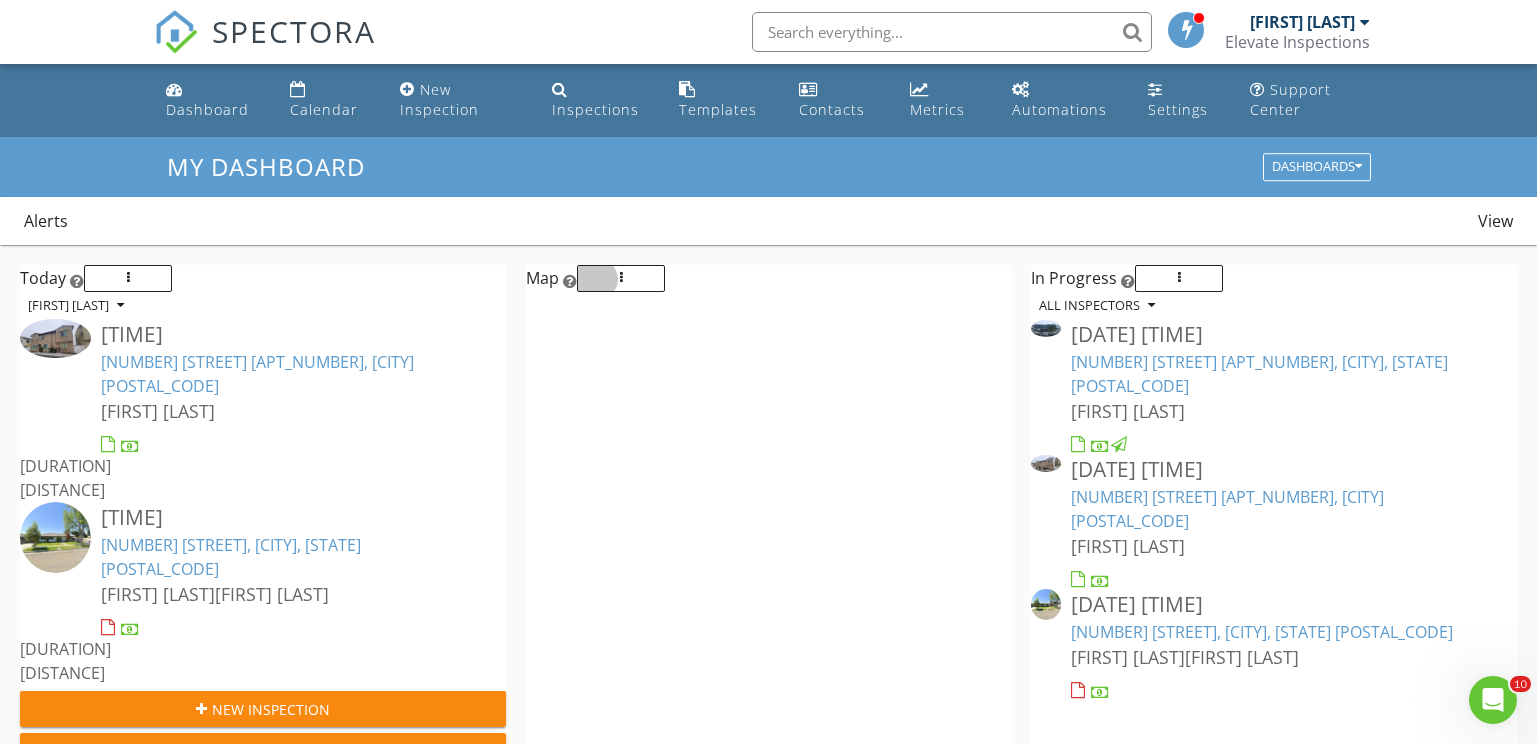 click at bounding box center [128, 279] 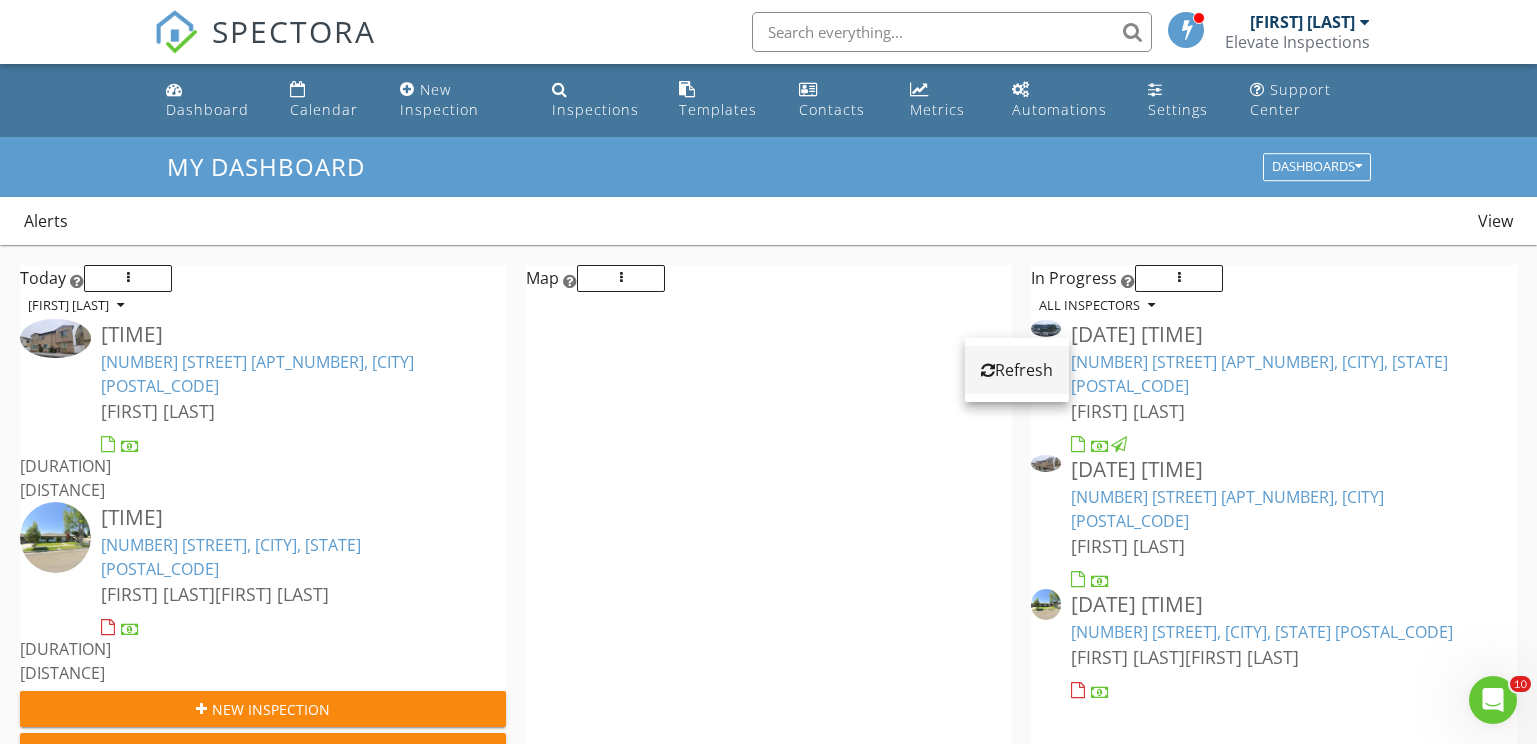 click on "Refresh" at bounding box center (1017, 370) 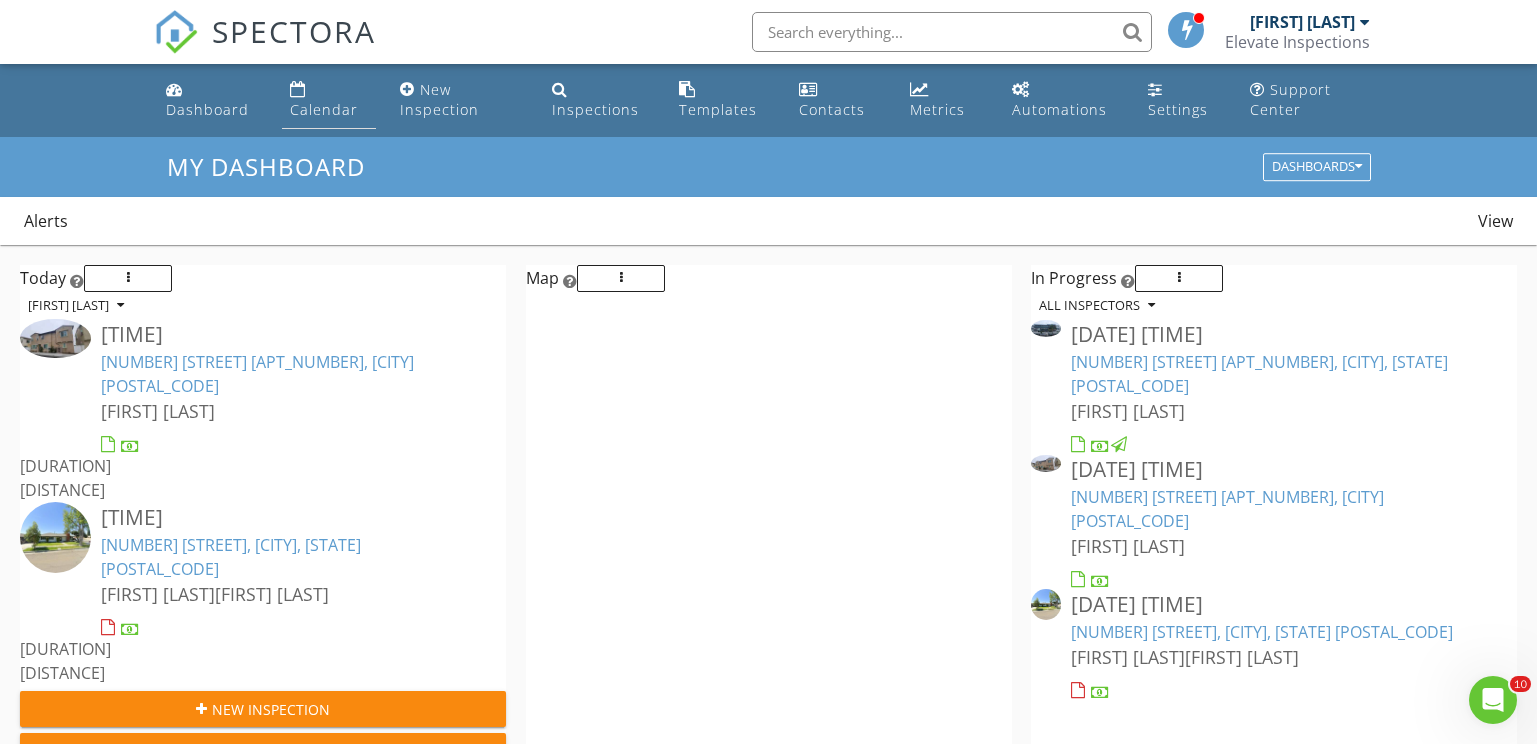 click at bounding box center [298, 89] 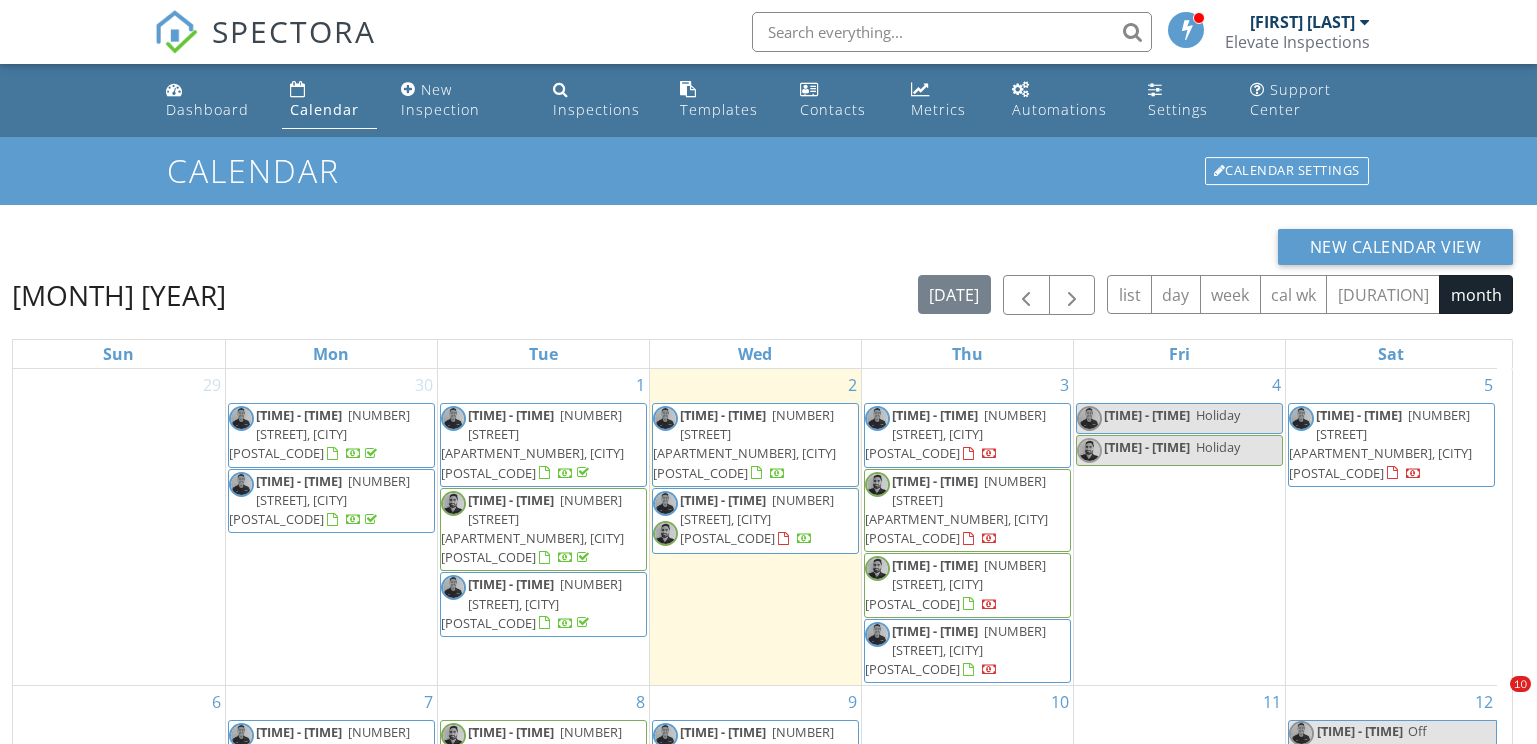 scroll, scrollTop: 0, scrollLeft: 0, axis: both 